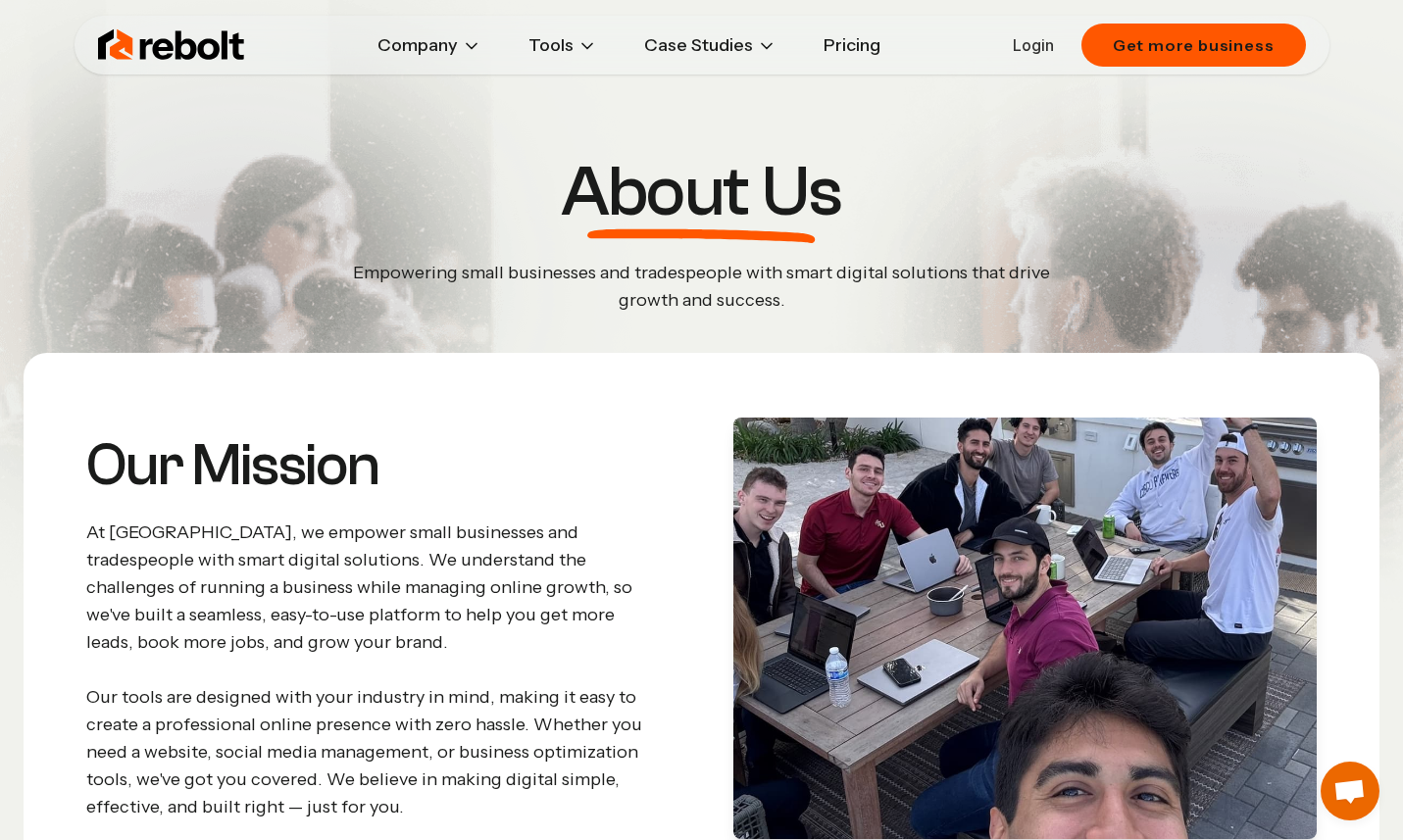 scroll, scrollTop: 5368, scrollLeft: 0, axis: vertical 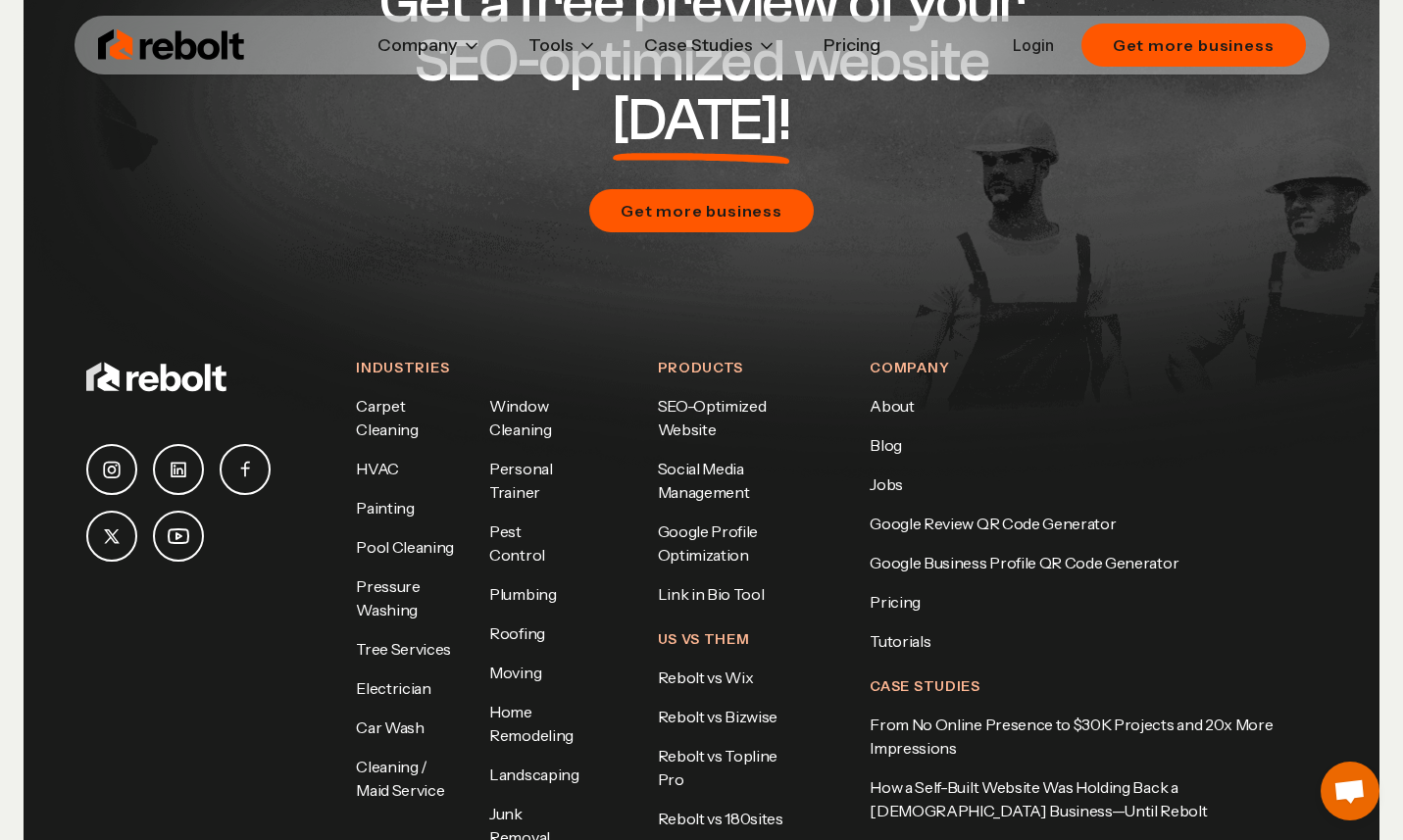 click at bounding box center (112, 536) 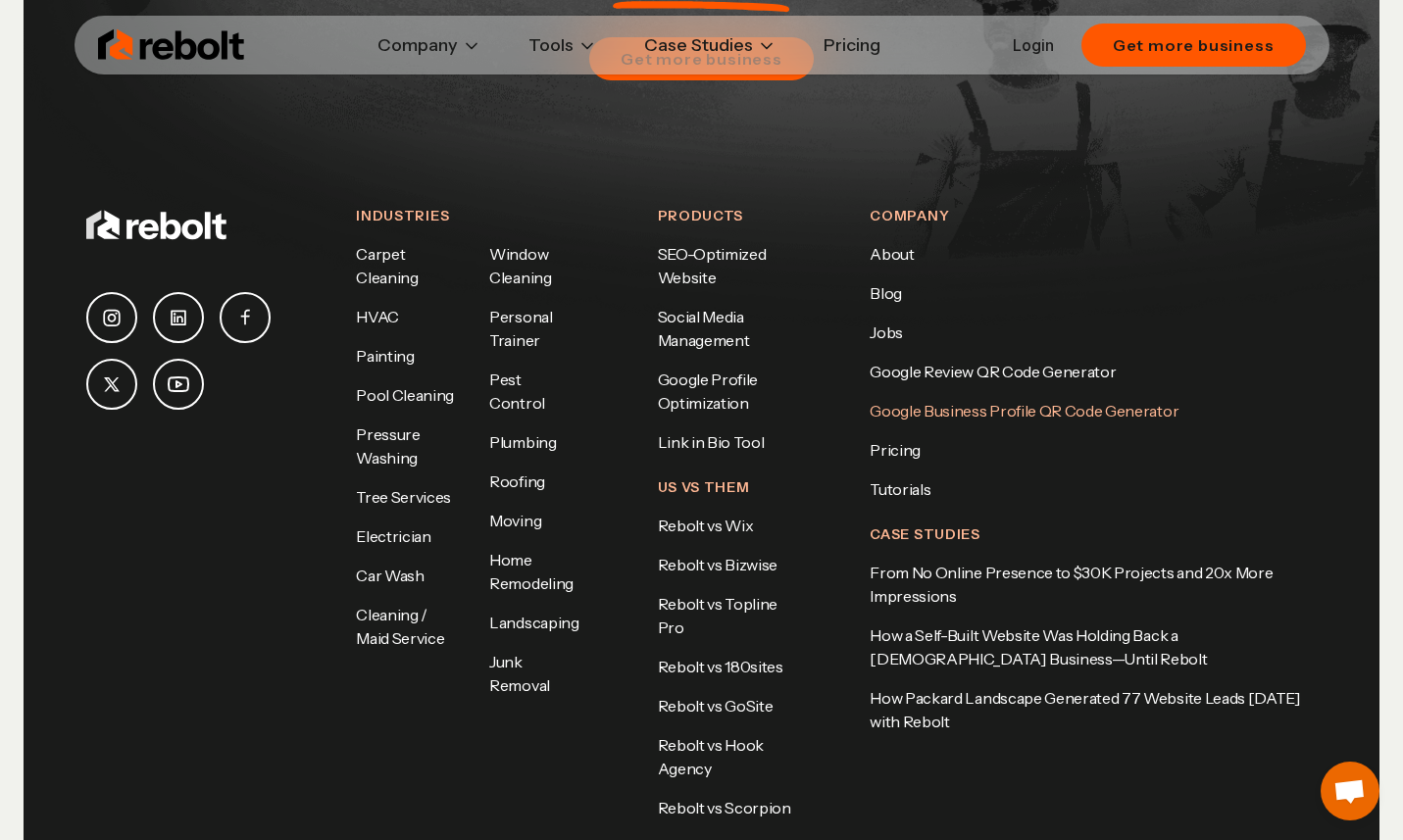 scroll, scrollTop: 5816, scrollLeft: 0, axis: vertical 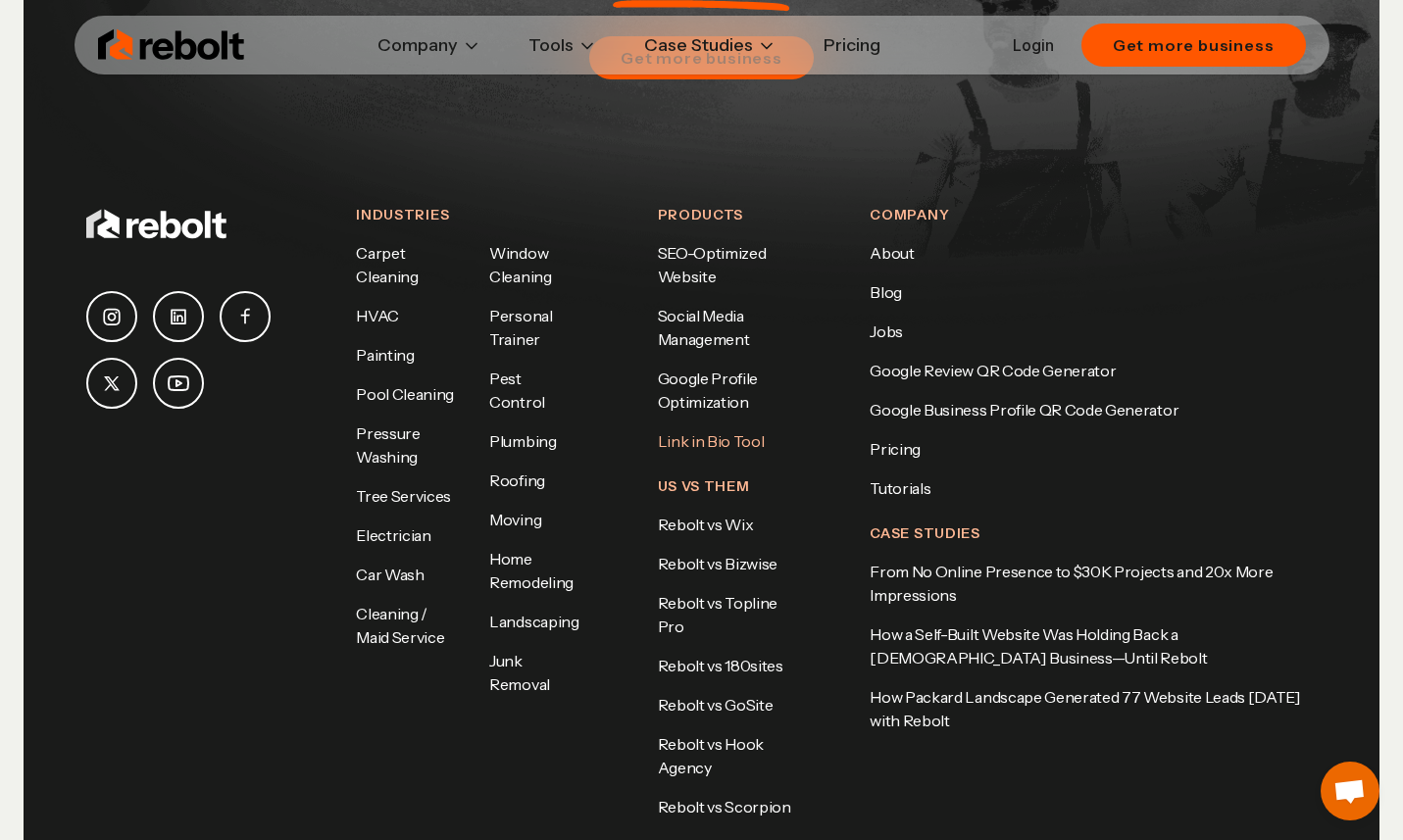 click on "Link in Bio Tool" at bounding box center (711, 441) 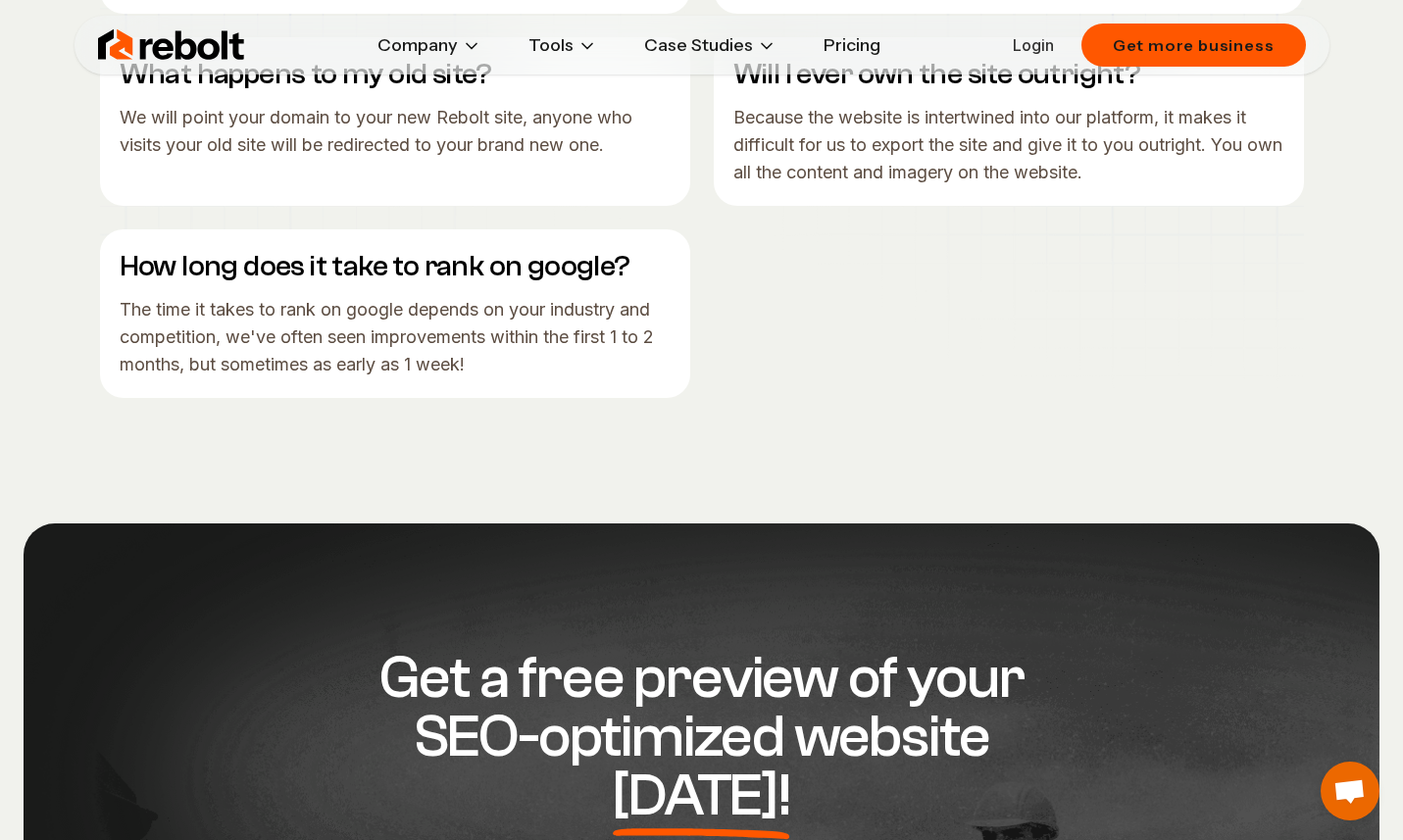 scroll, scrollTop: 9595, scrollLeft: 0, axis: vertical 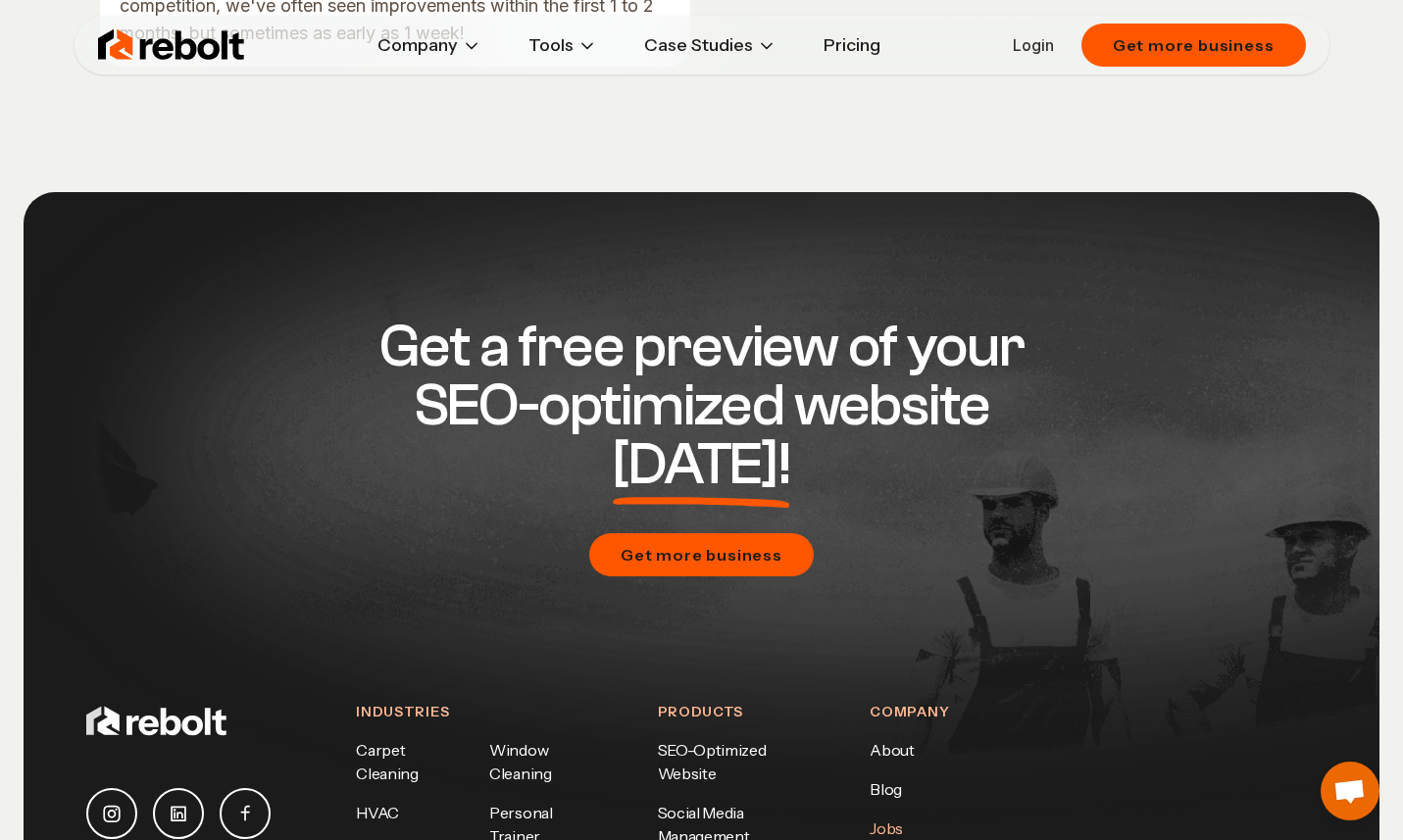 click on "Jobs" at bounding box center [886, 828] 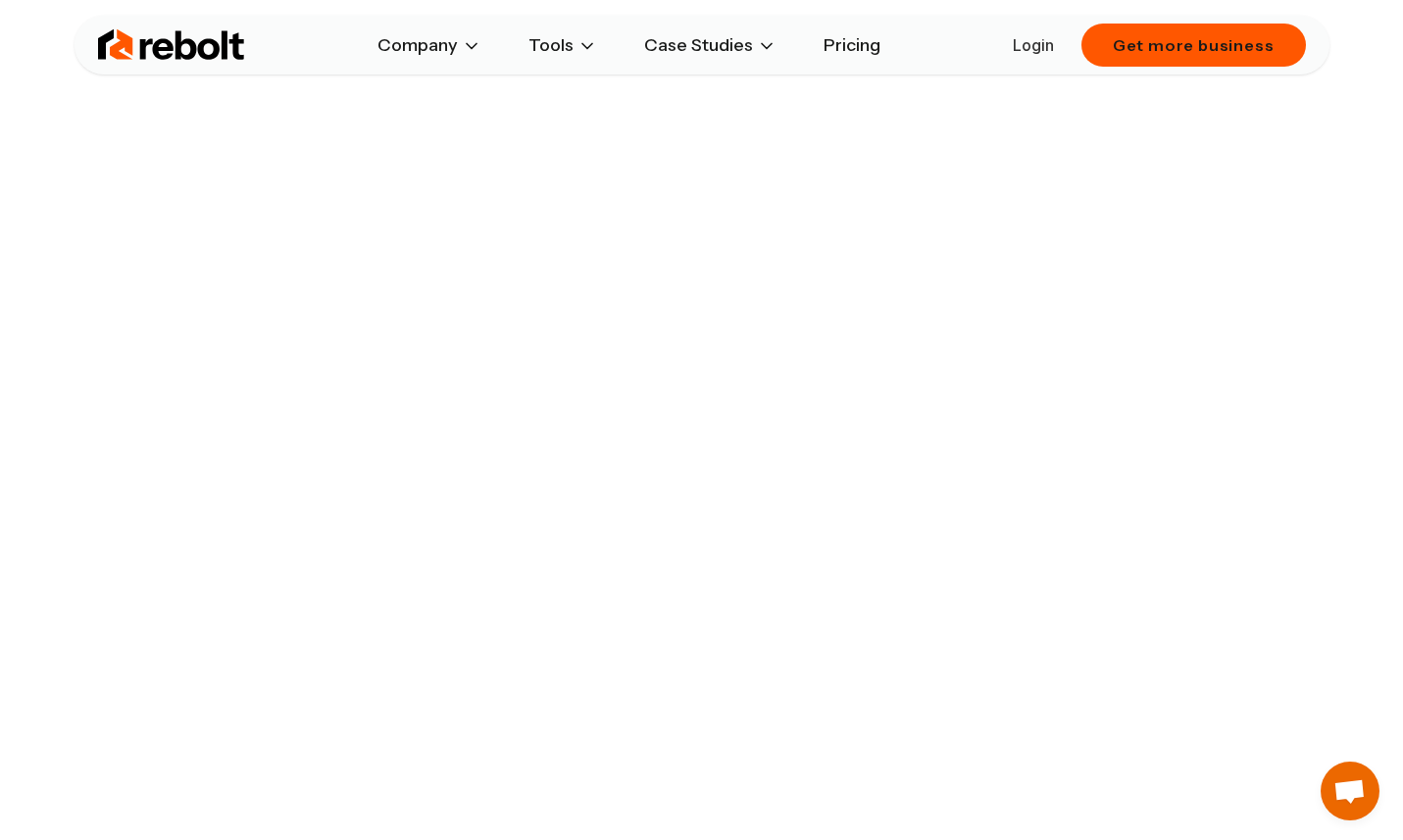 scroll, scrollTop: 329, scrollLeft: 0, axis: vertical 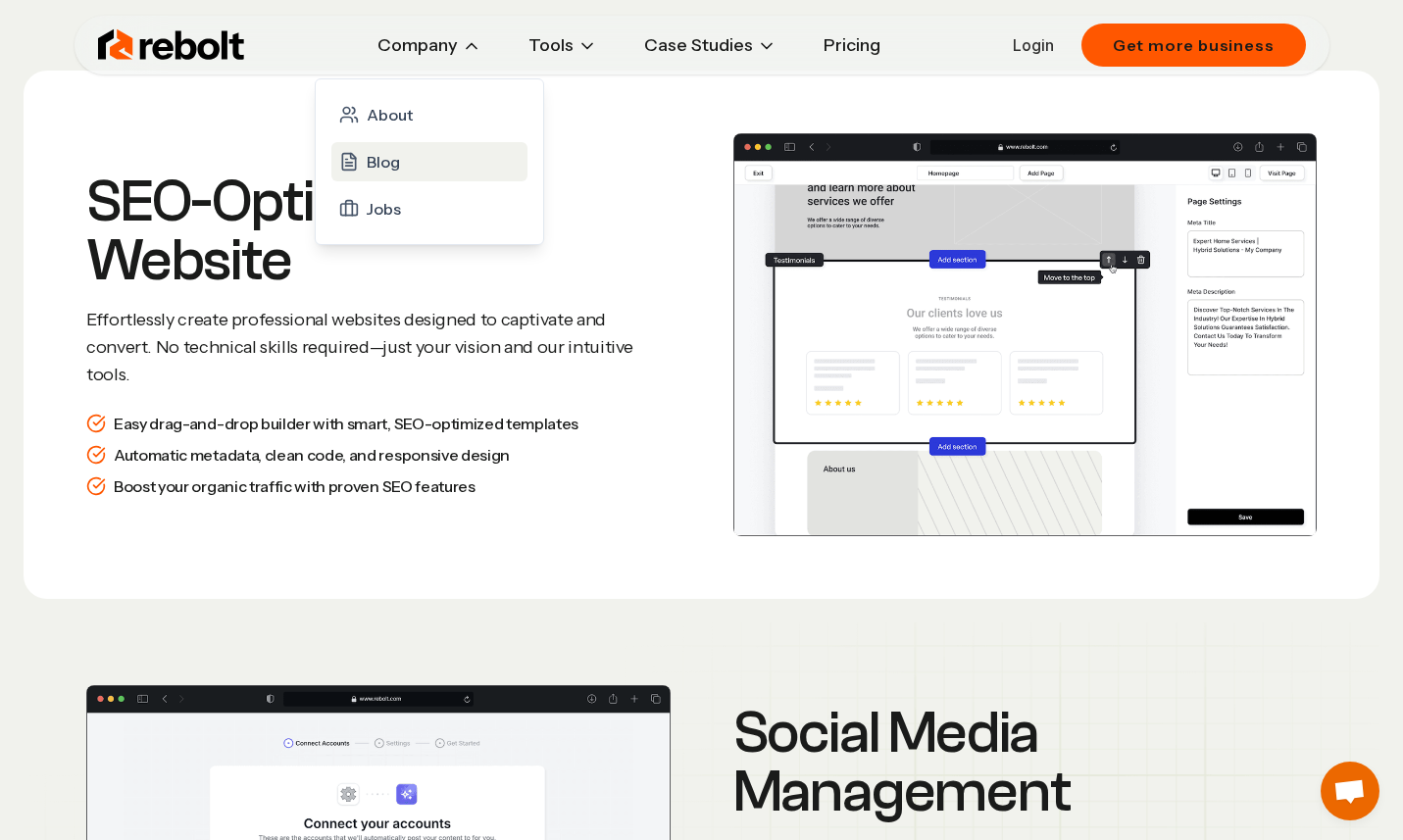 click on "Blog" at bounding box center (383, 162) 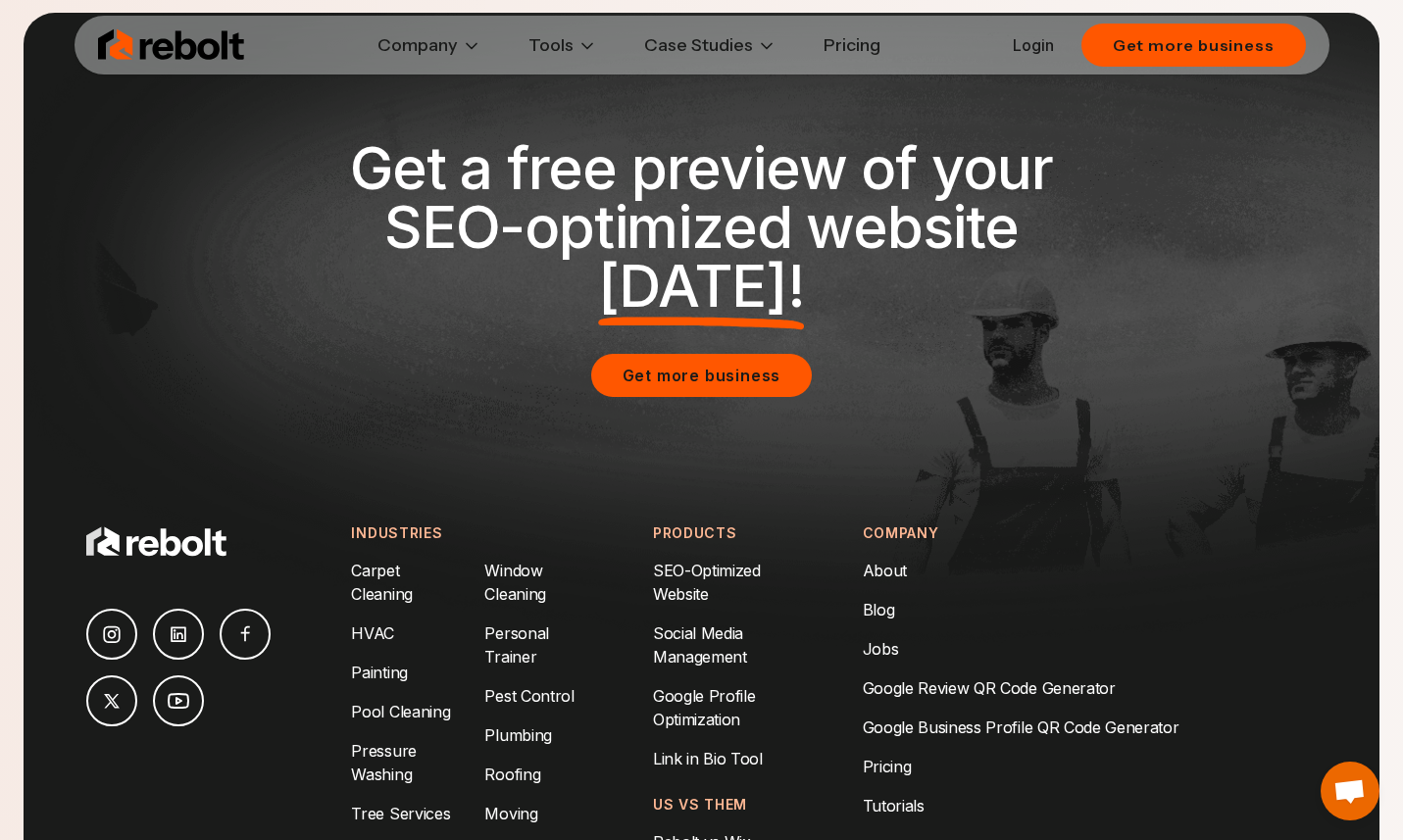scroll, scrollTop: 3635, scrollLeft: 0, axis: vertical 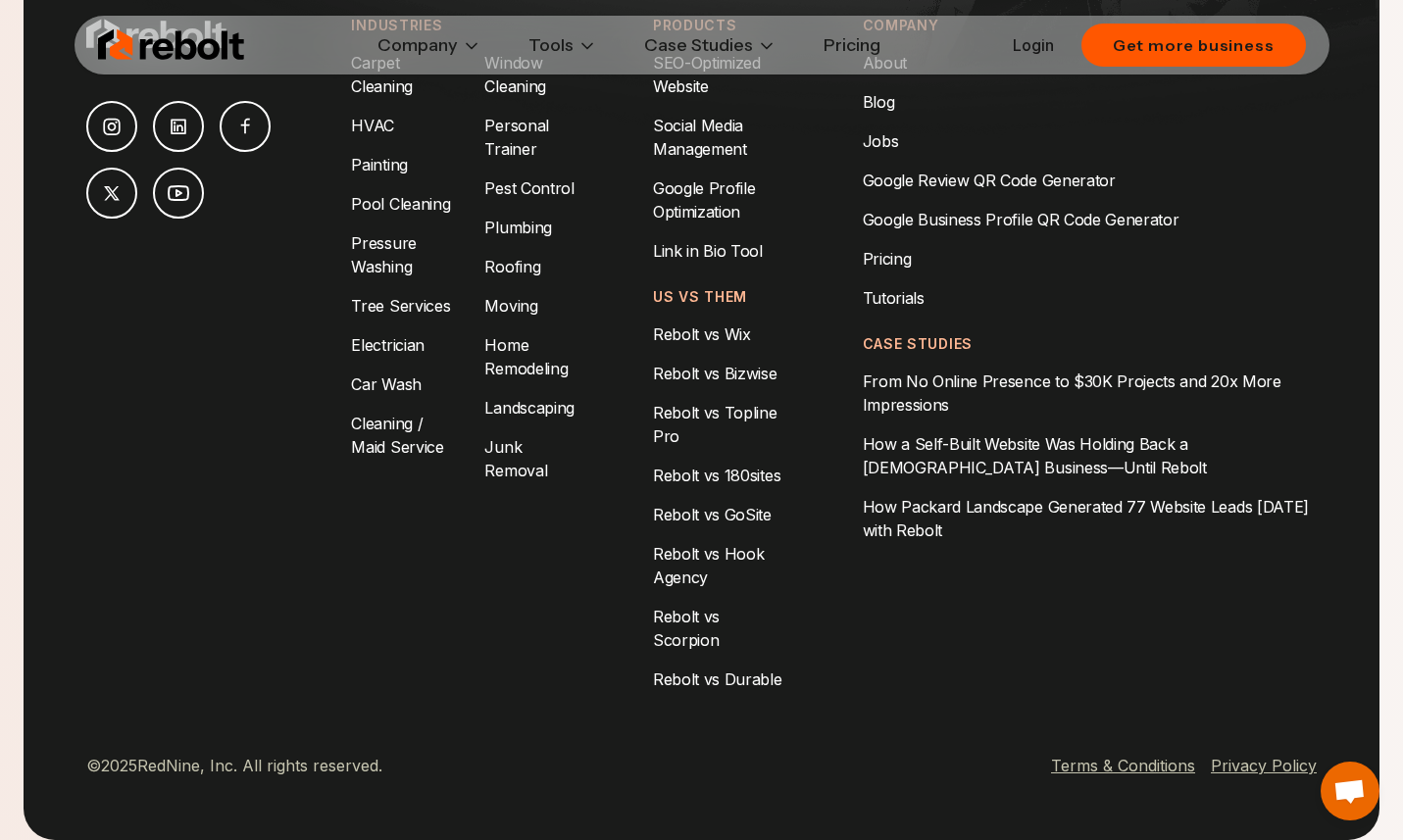 click at bounding box center (1349, 793) 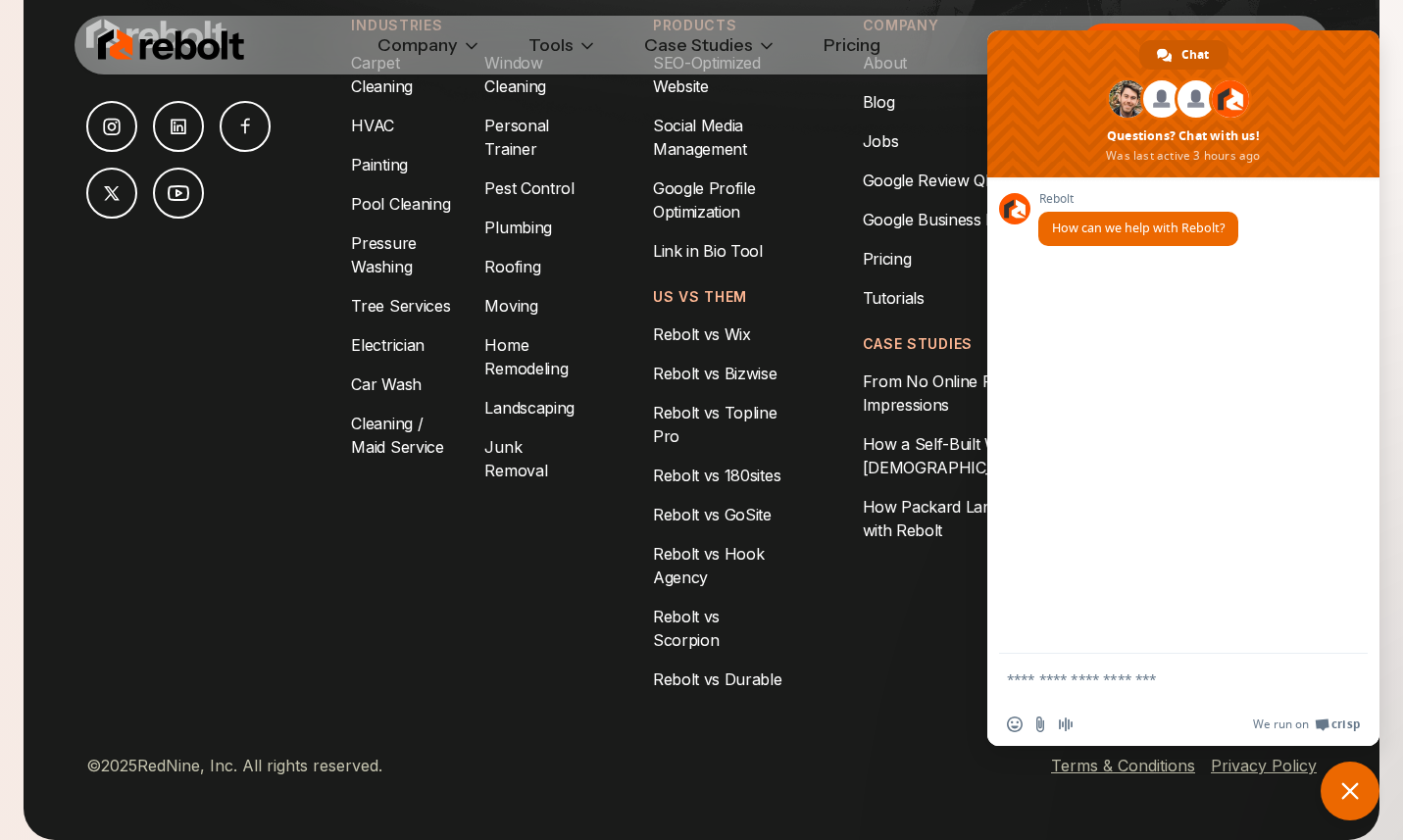 scroll, scrollTop: 0, scrollLeft: 0, axis: both 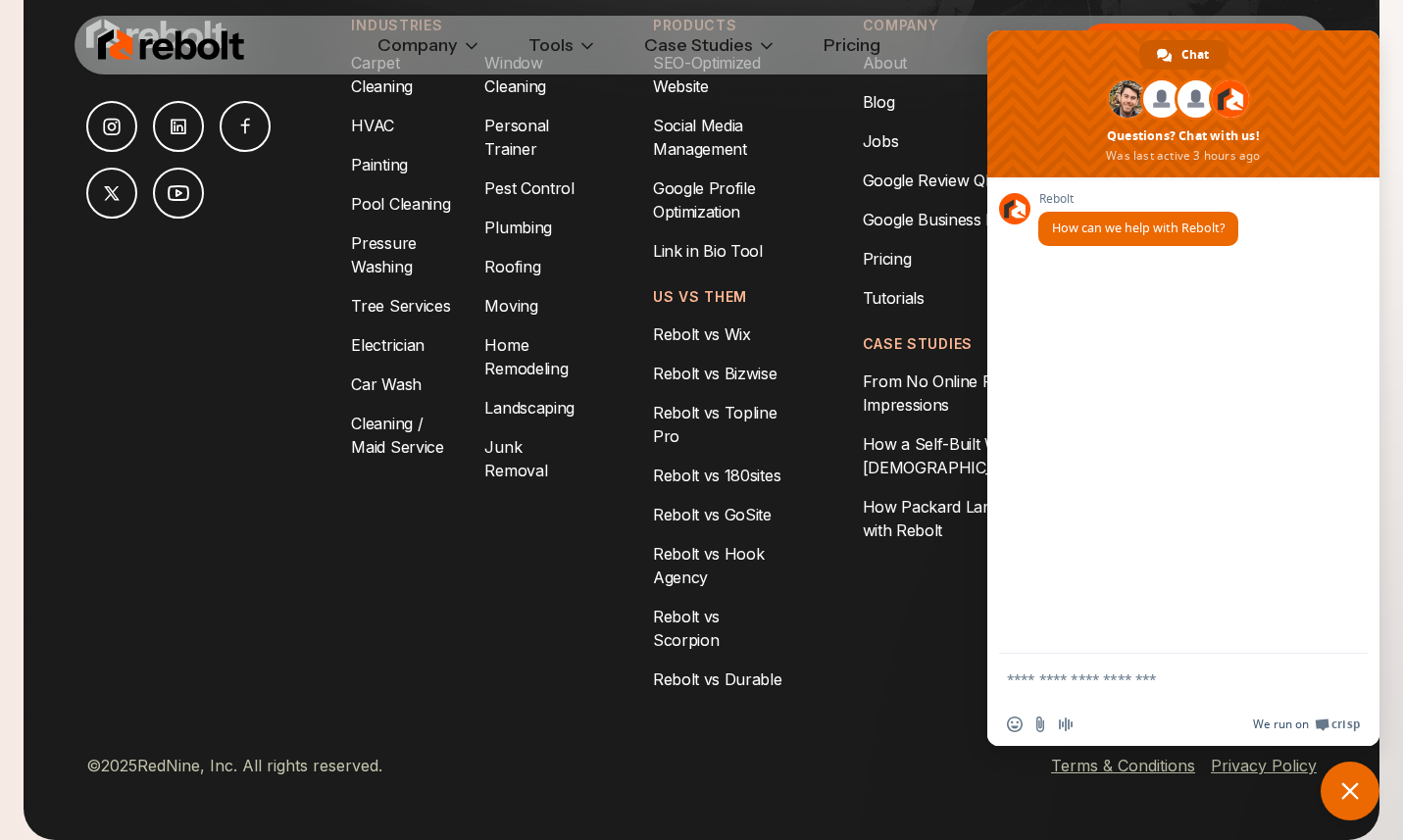 click on "Crisp" at bounding box center (1345, 724) 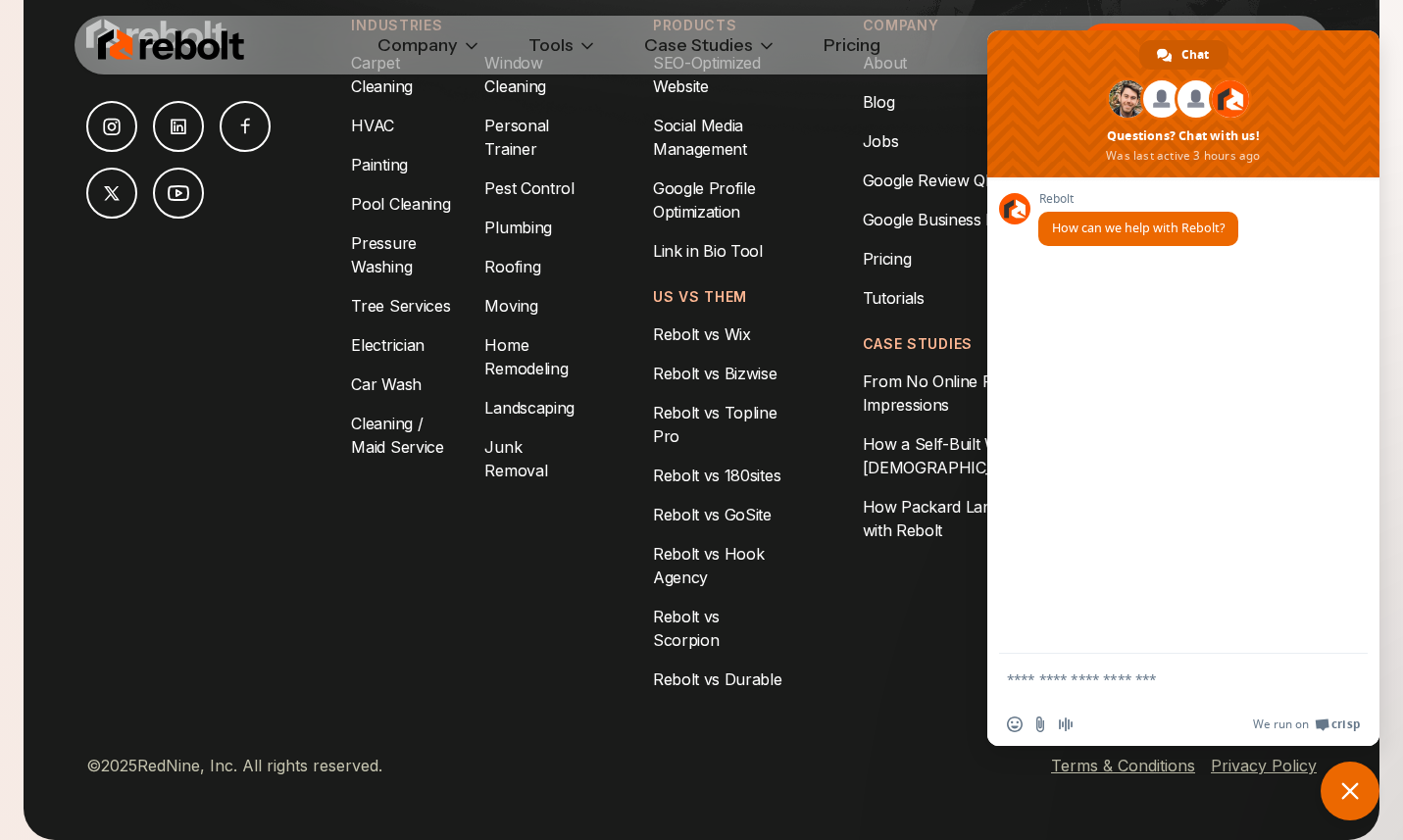 click at bounding box center [1350, 791] 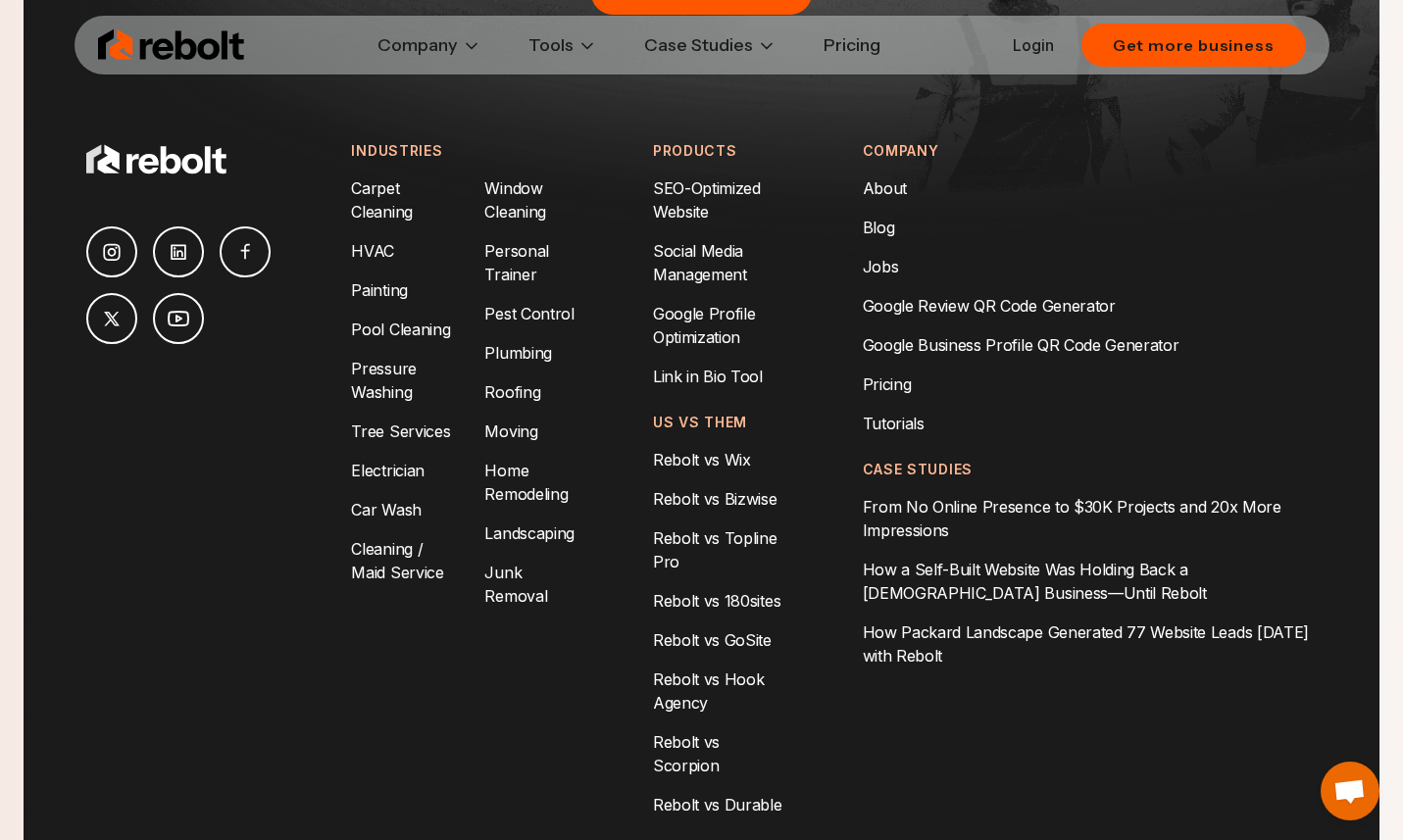 scroll, scrollTop: 3509, scrollLeft: 0, axis: vertical 